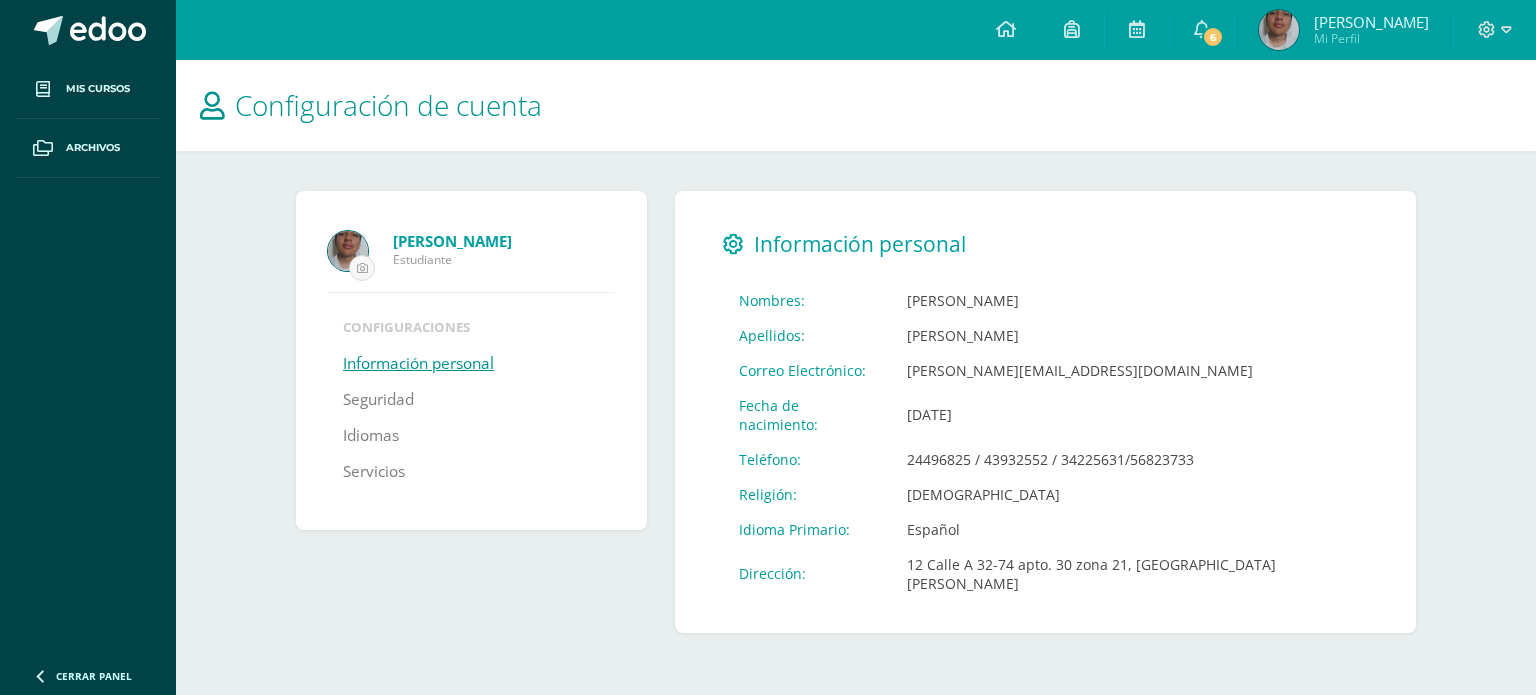 scroll, scrollTop: 0, scrollLeft: 0, axis: both 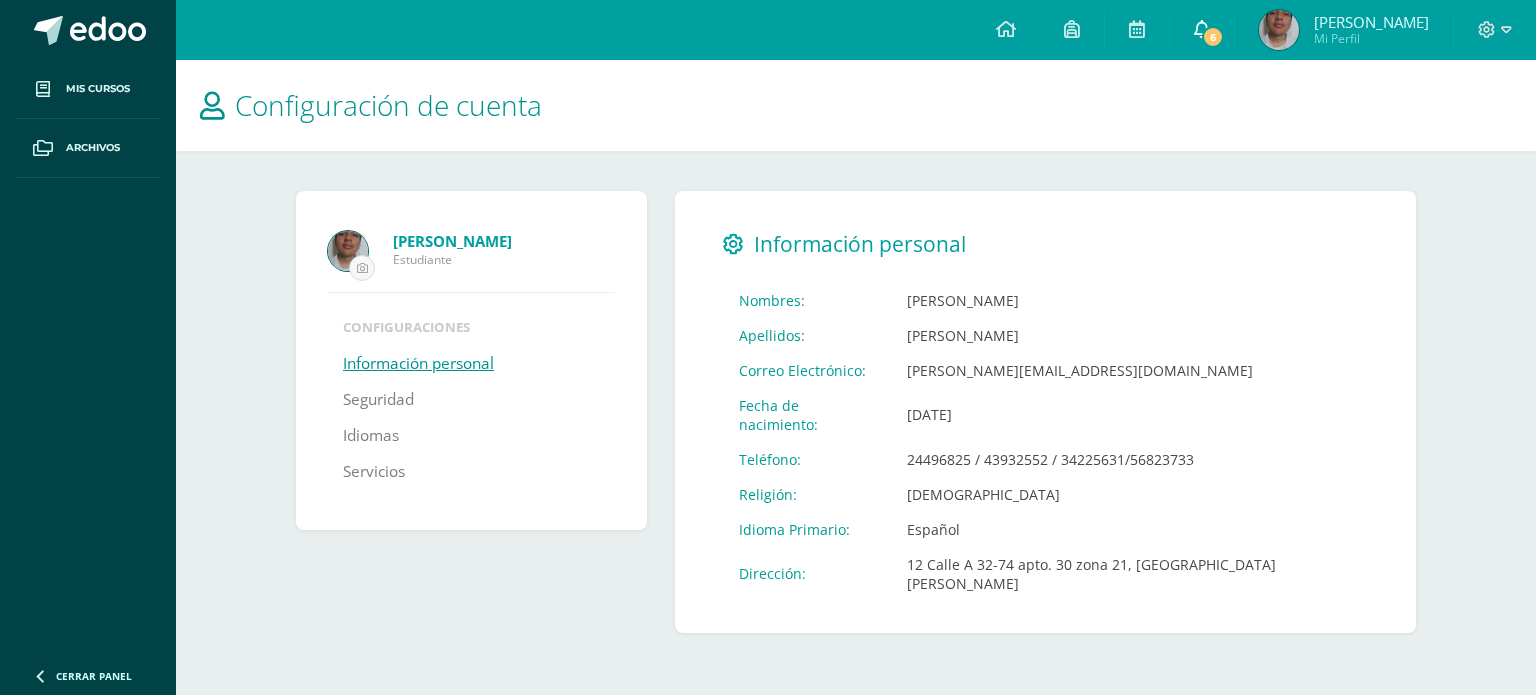 click on "6" at bounding box center [1202, 30] 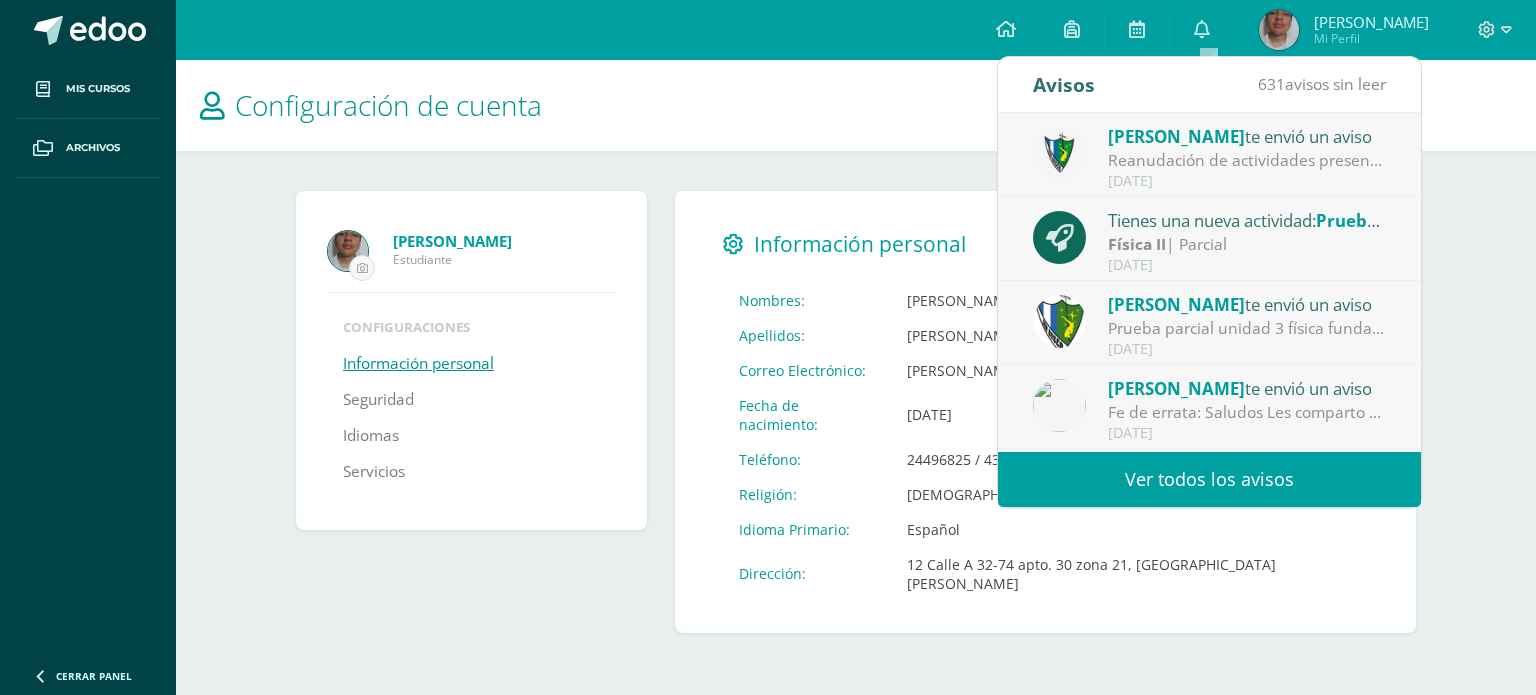 click on "Reanudación de actividades presenciales.:
Estimados padres de familia y estudiantes, es un gusto saludarles.
Por este medio comparto el comunicado referente a la reanudación de actividades para el día de mañana.
Saludos cordiales." at bounding box center [1247, 160] 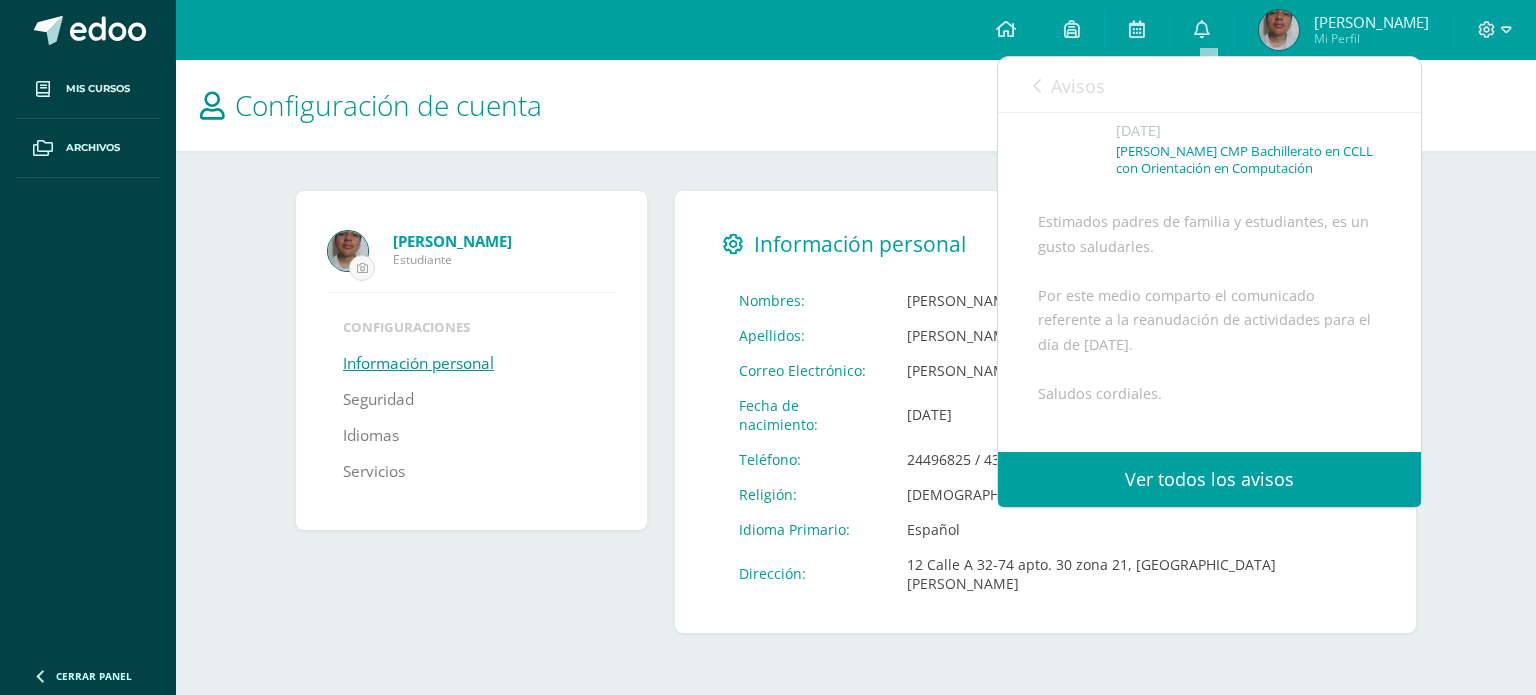 scroll, scrollTop: 200, scrollLeft: 0, axis: vertical 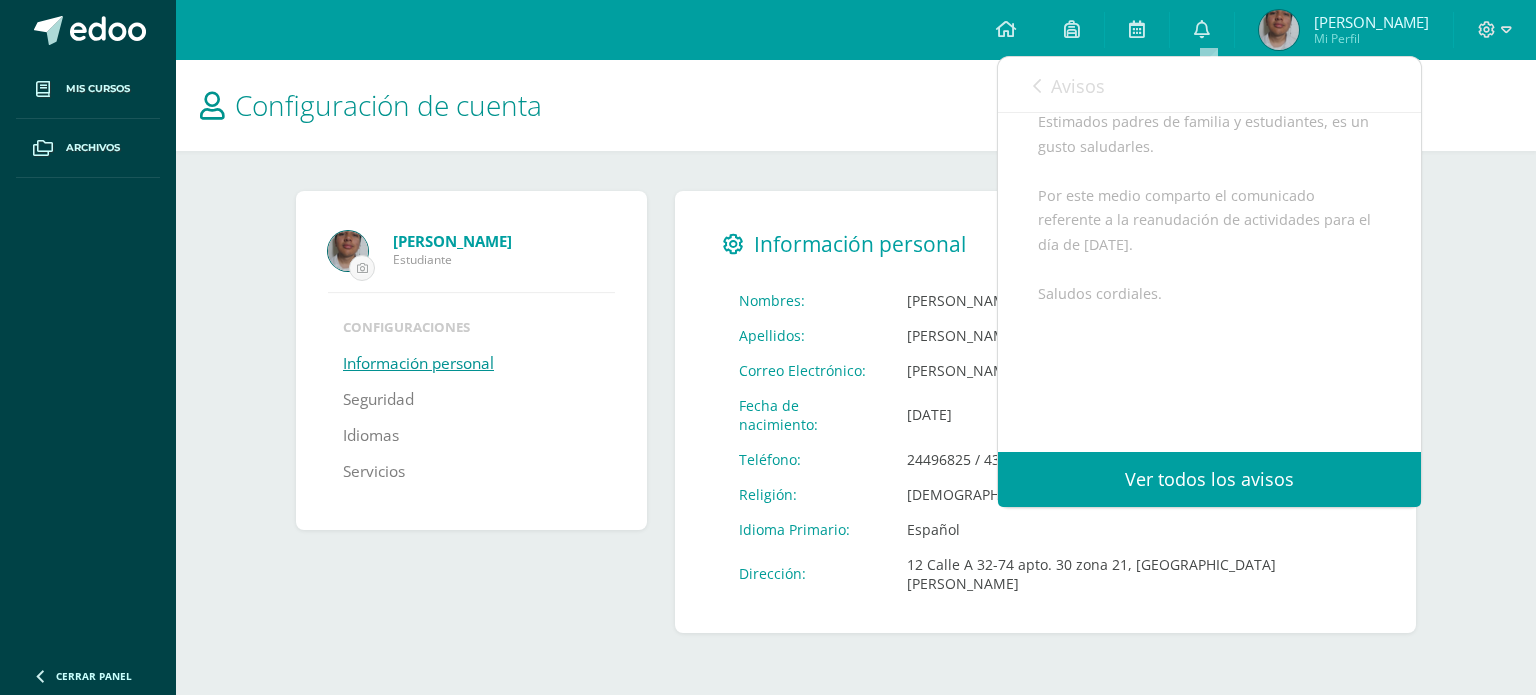 click on "Estimados padres de familia y estudiantes, es un gusto saludarles. Por este medio comparto el comunicado referente a la reanudación de actividades para el día de [DATE]. Saludos cordiales.
Archivo Adjunto" at bounding box center [1209, 313] 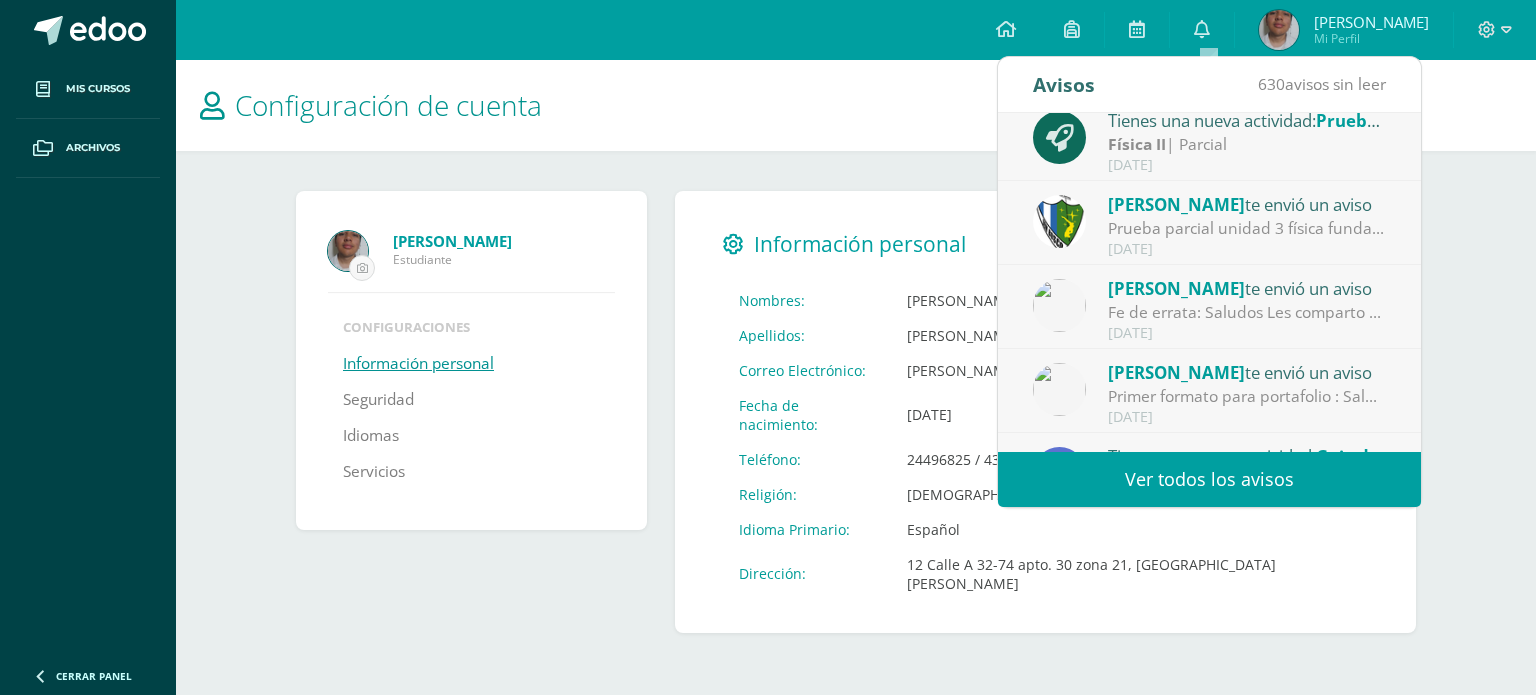scroll, scrollTop: 300, scrollLeft: 0, axis: vertical 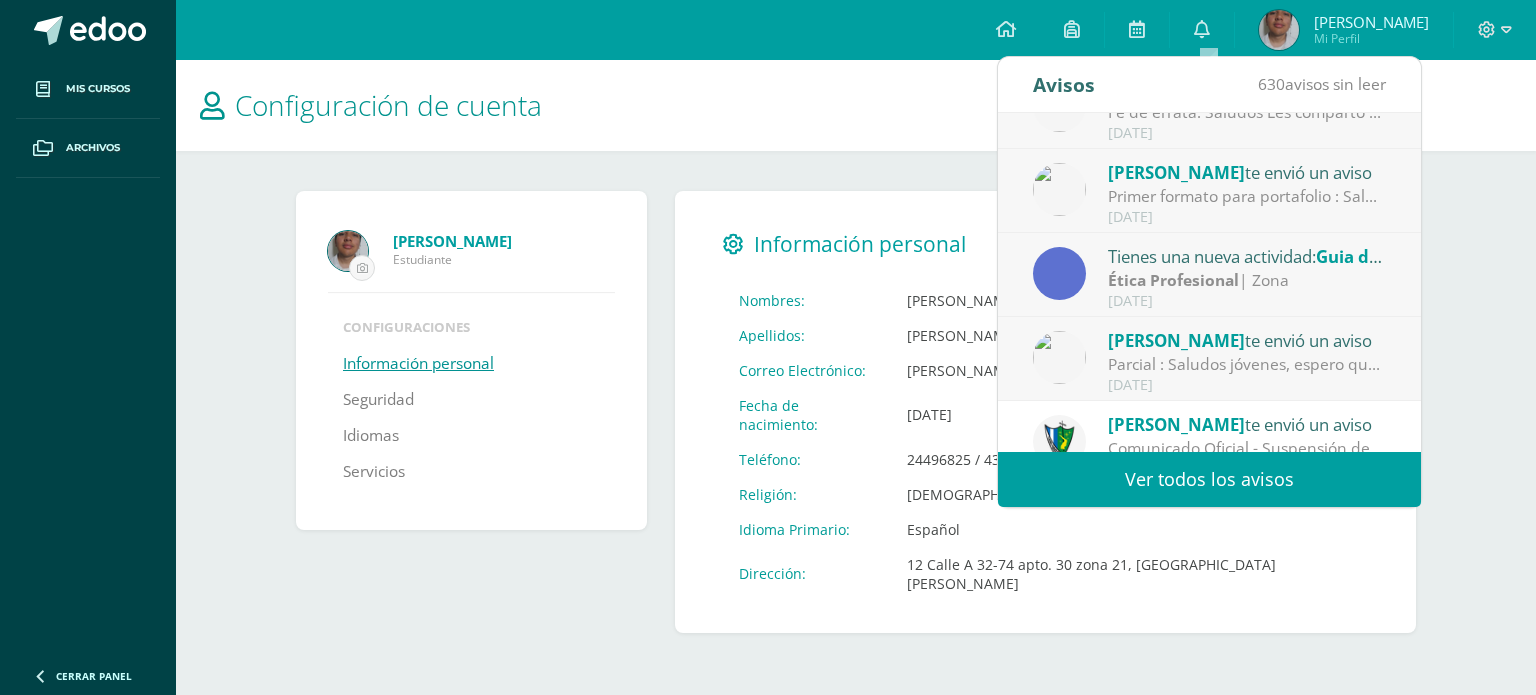 click on "Parcial :
Saludos jóvenes, espero que se encuentren bien.
La próxima semana tendremos nuestro parcial, favor de estar atentos y no faltar al mismo puesto que no se realizará parcial otro día para aquellos que falten por comisión o actividad de juventud. Ver la fecha que le corresponde a cada sección y el capítulo del libro que deben leer.
Parcial V A: [DATE]
Parcial V B: [DATE]
Parcial V C: [DATE]
Parcial V D: [DATE]
Para el parcial deben estudiar el capítulo 20 del libro una moral para los jóvenes. “La sociedad política y el estado”." at bounding box center (1247, 364) 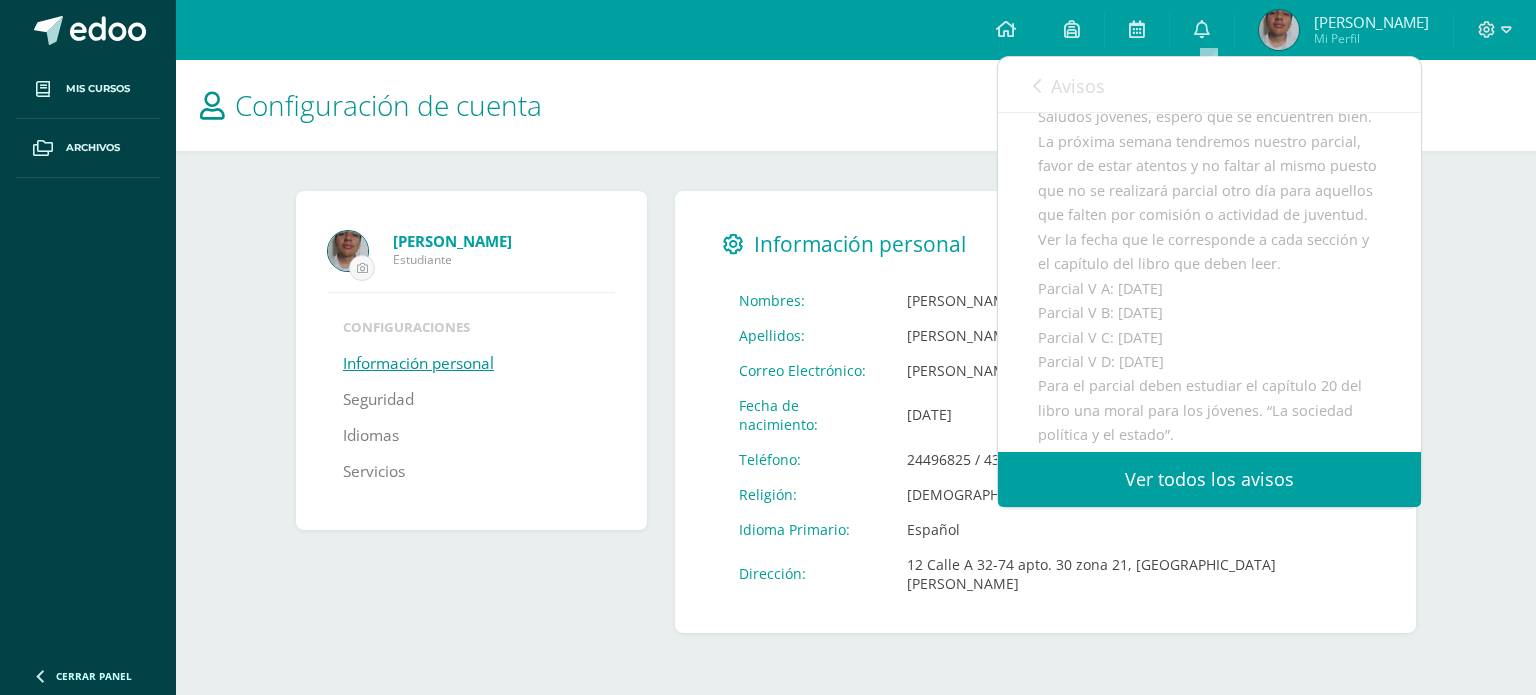 scroll, scrollTop: 300, scrollLeft: 0, axis: vertical 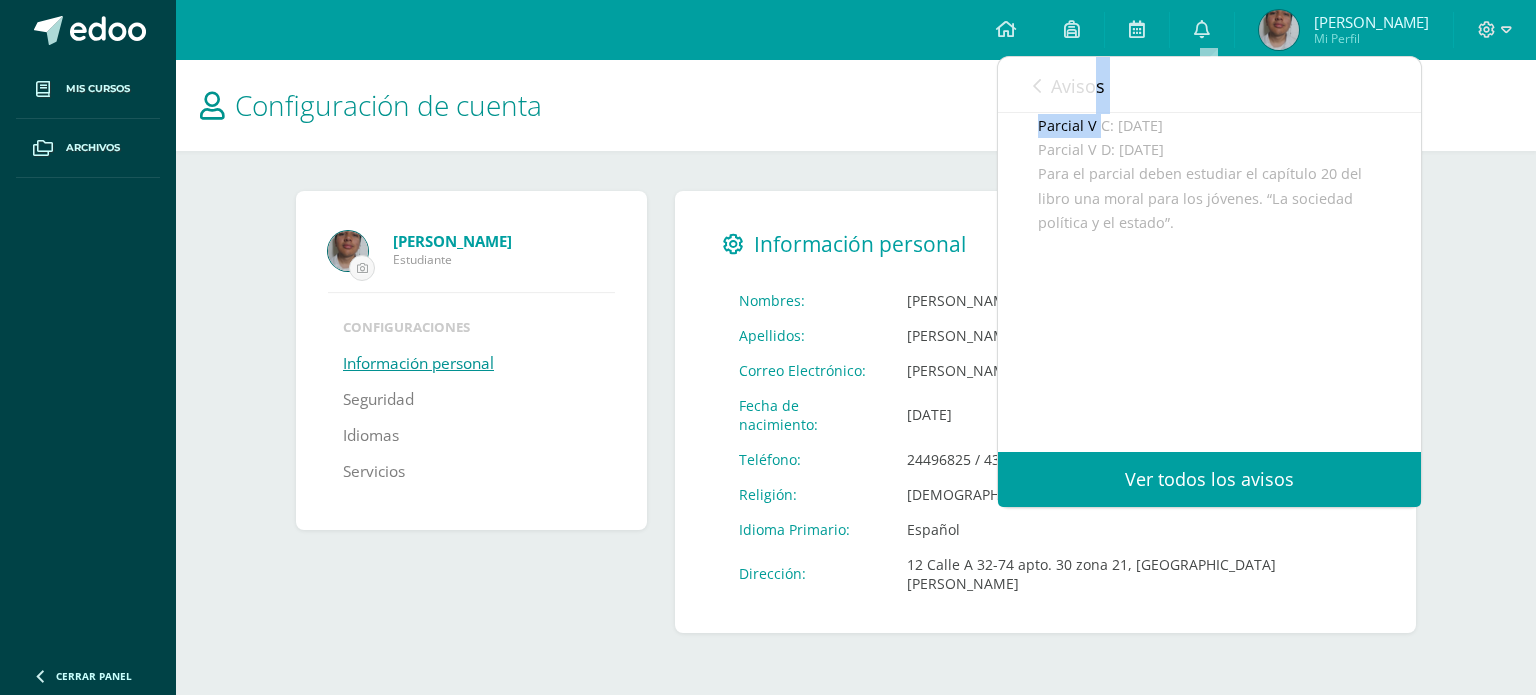drag, startPoint x: 1098, startPoint y: 115, endPoint x: 1100, endPoint y: 105, distance: 10.198039 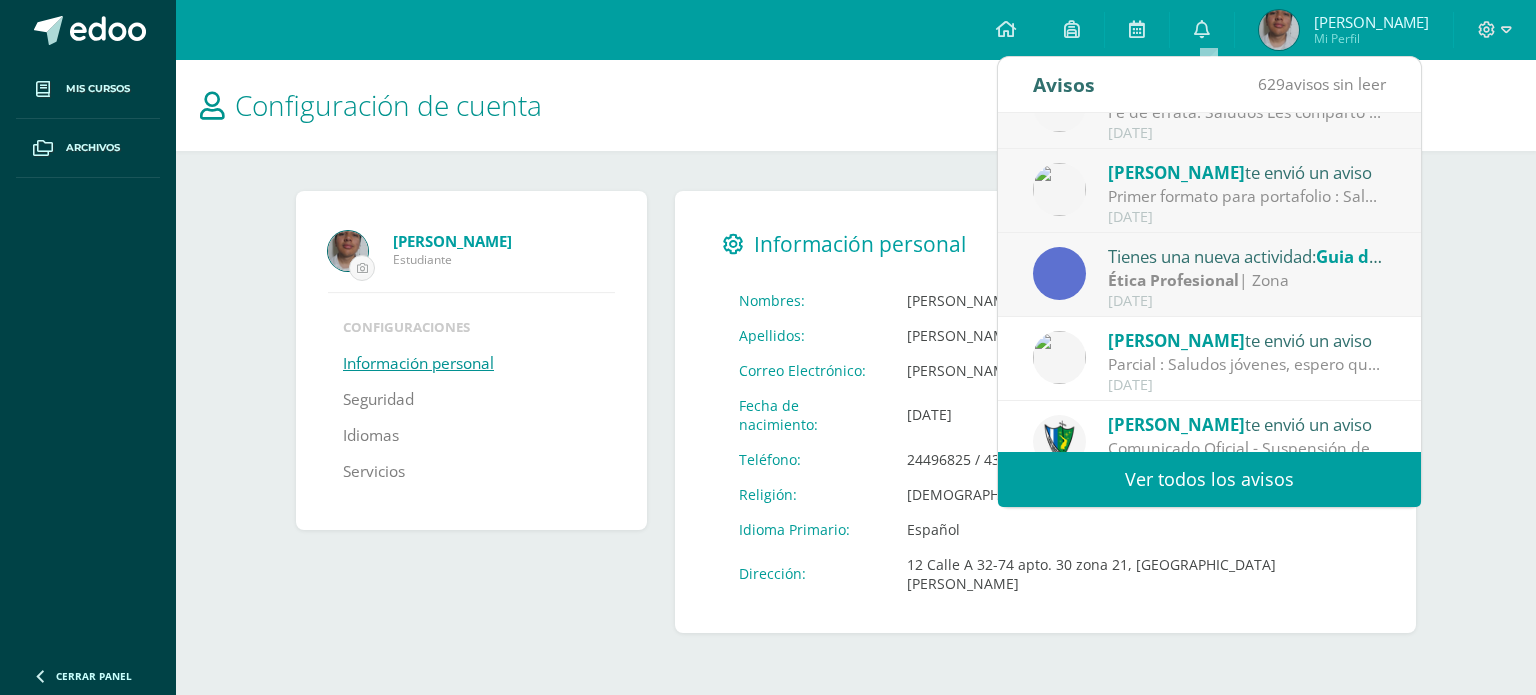 scroll, scrollTop: 200, scrollLeft: 0, axis: vertical 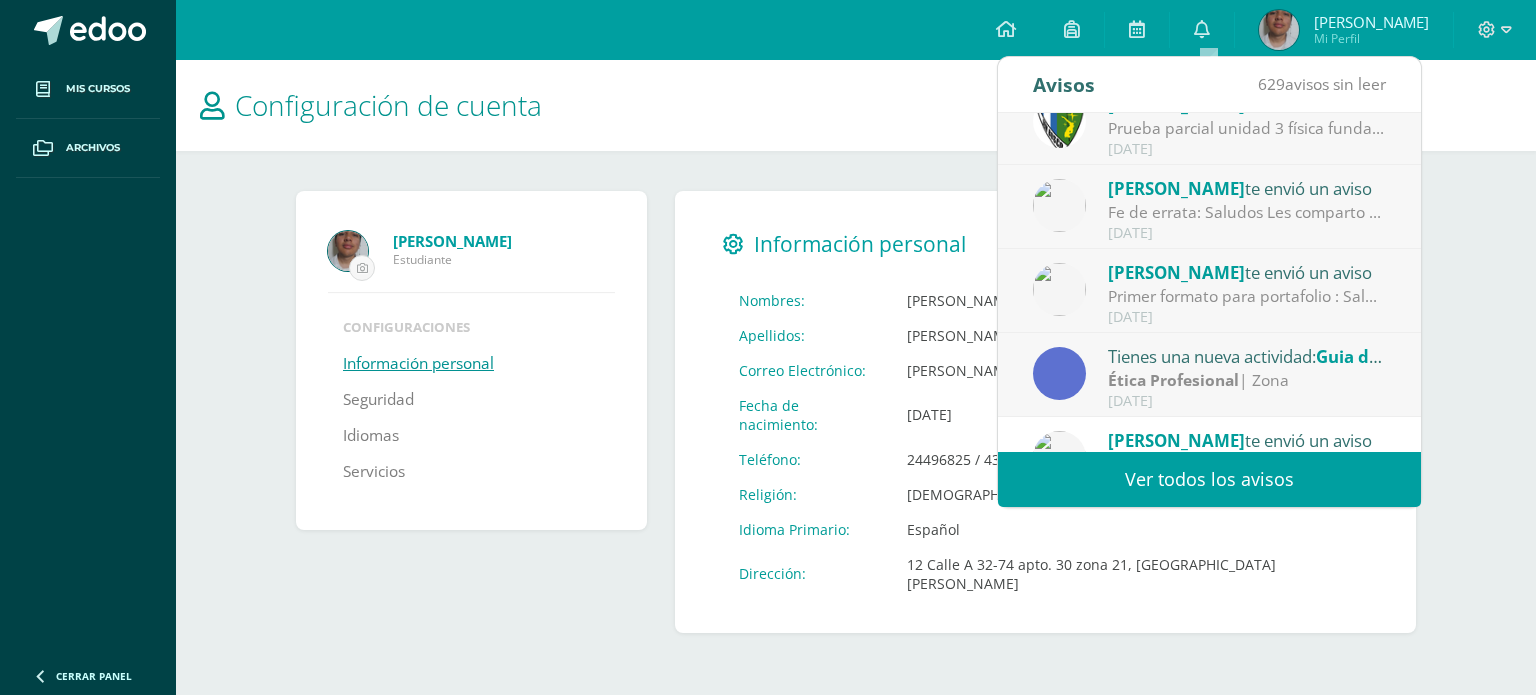 click on "[PERSON_NAME]" at bounding box center (1176, 272) 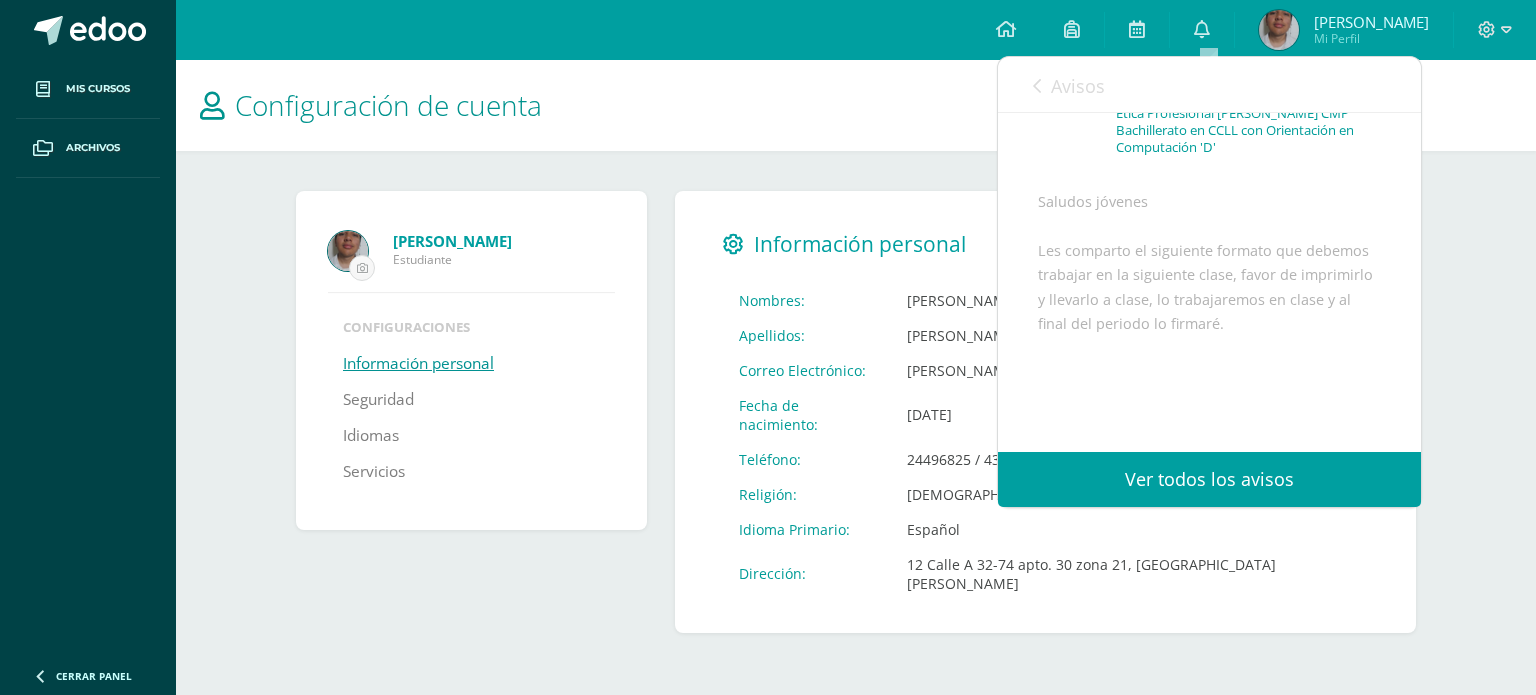 scroll, scrollTop: 237, scrollLeft: 0, axis: vertical 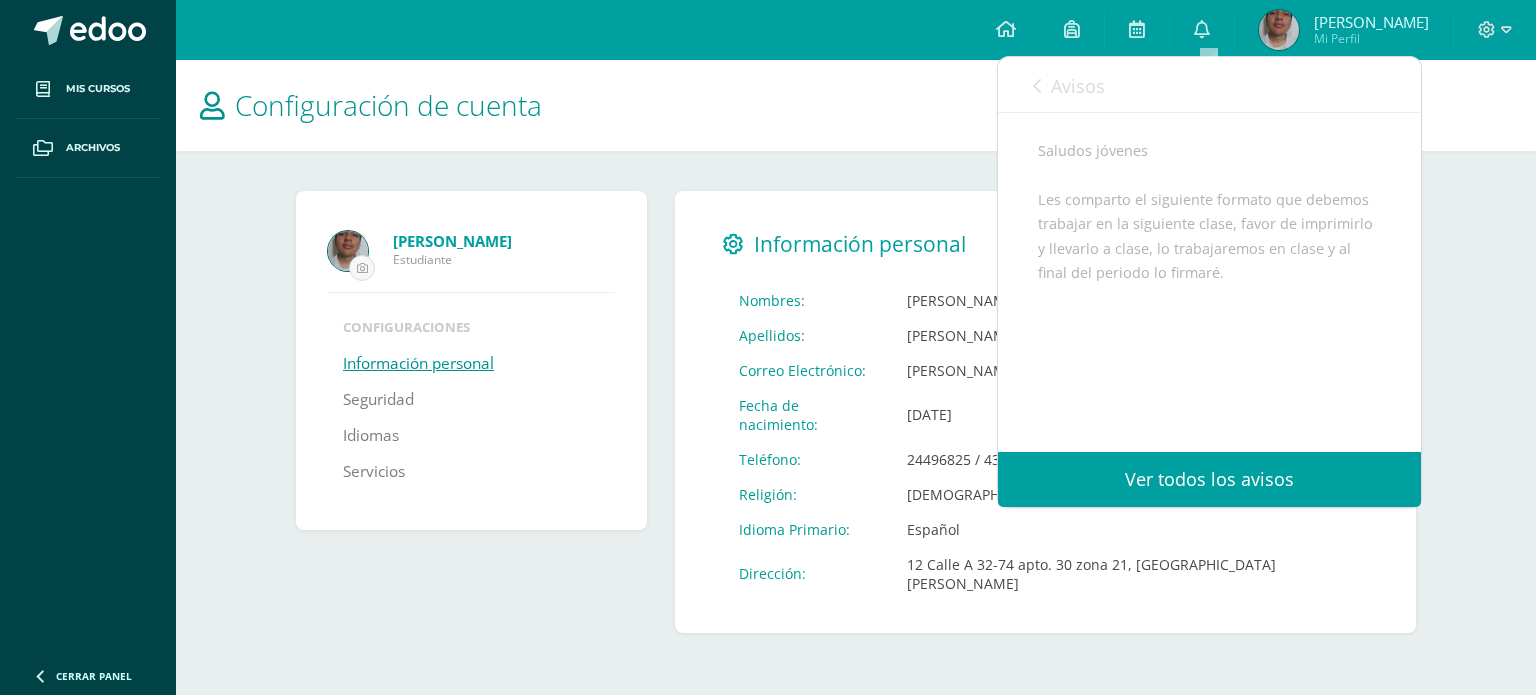 click on "Avisos" at bounding box center [1078, 86] 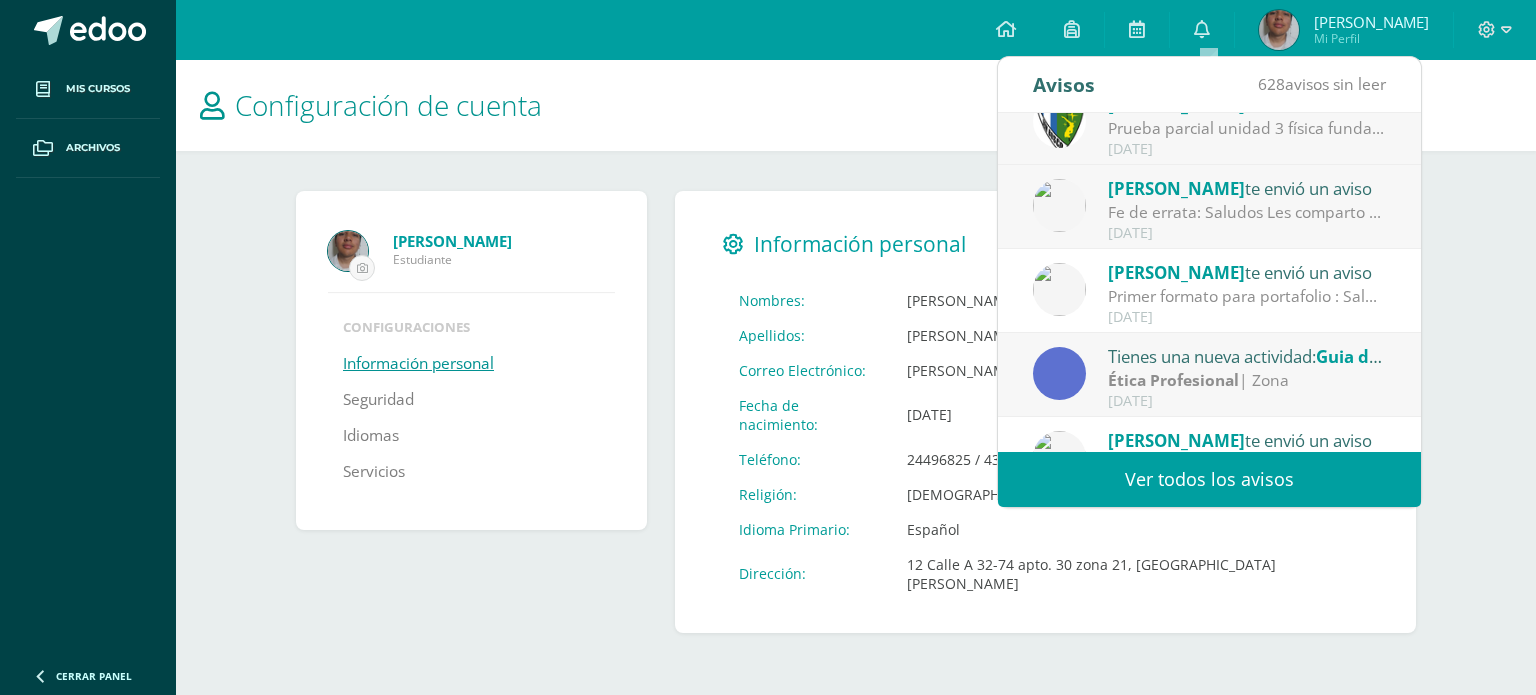click on "[DATE]" at bounding box center (1247, 233) 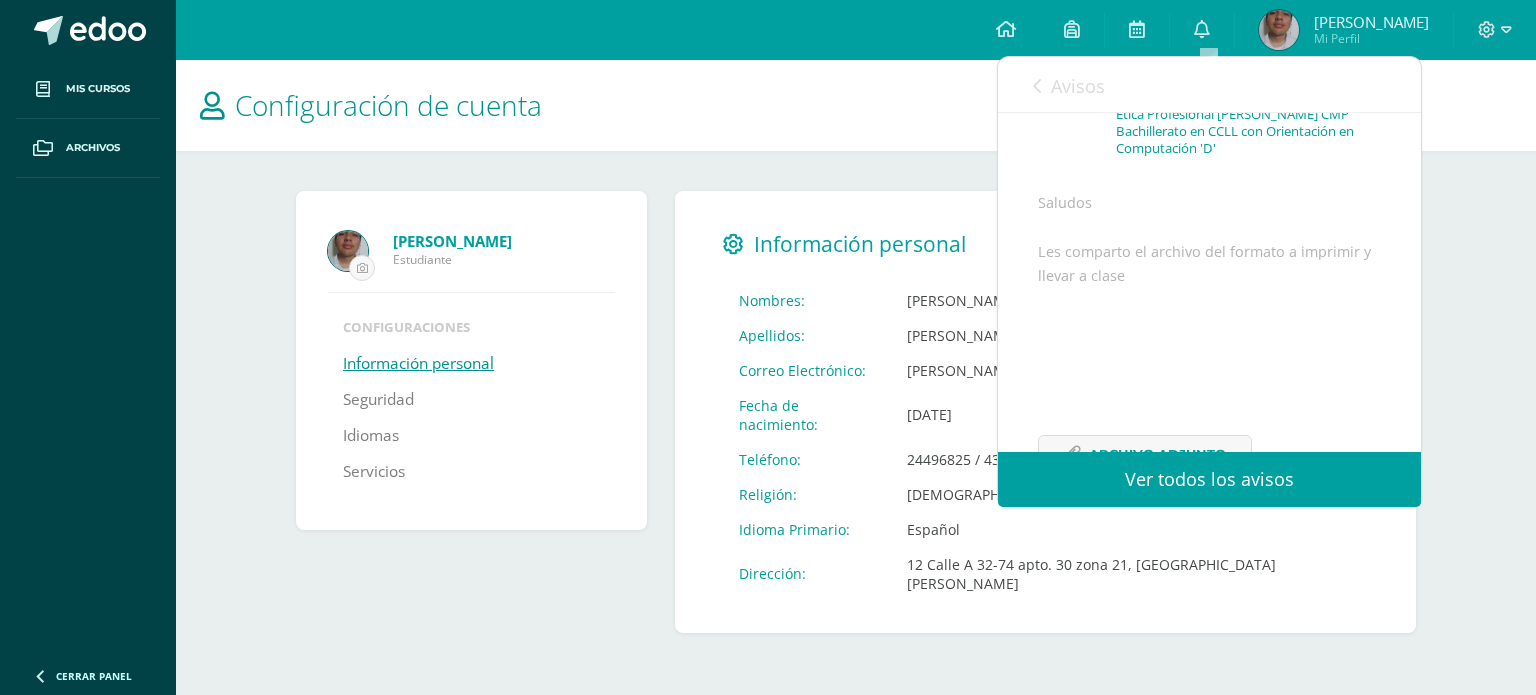 scroll, scrollTop: 252, scrollLeft: 0, axis: vertical 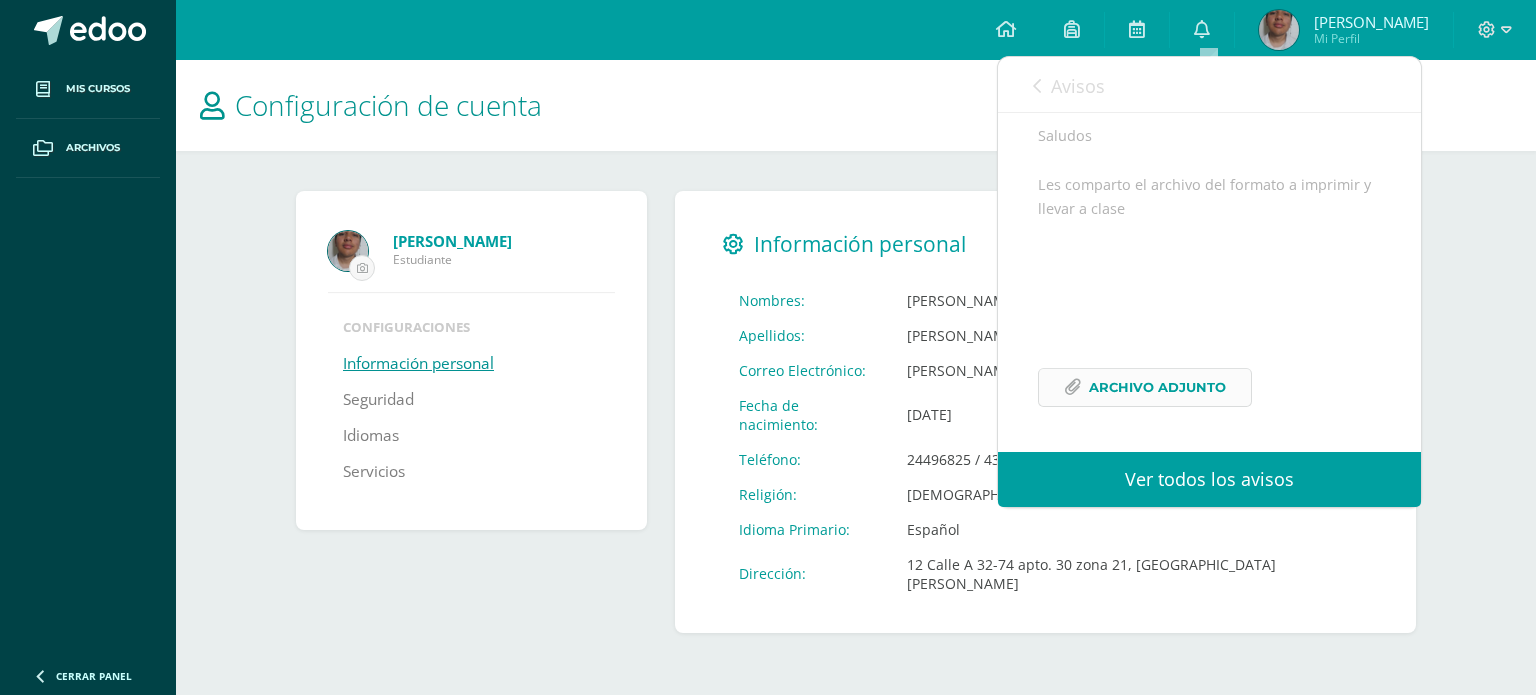 click on "Archivo Adjunto" at bounding box center [1157, 387] 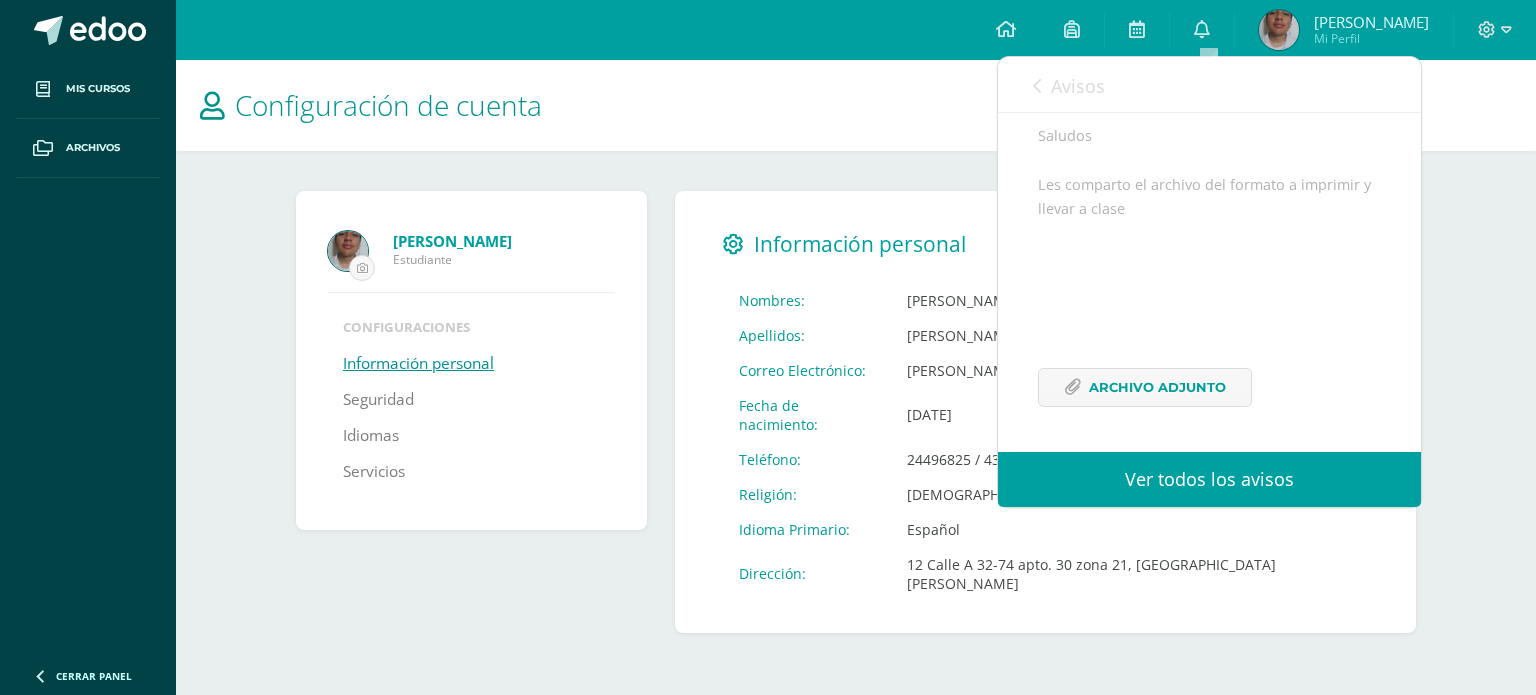 click on "Avisos 627  avisos sin leer
Avisos" at bounding box center (1209, 85) 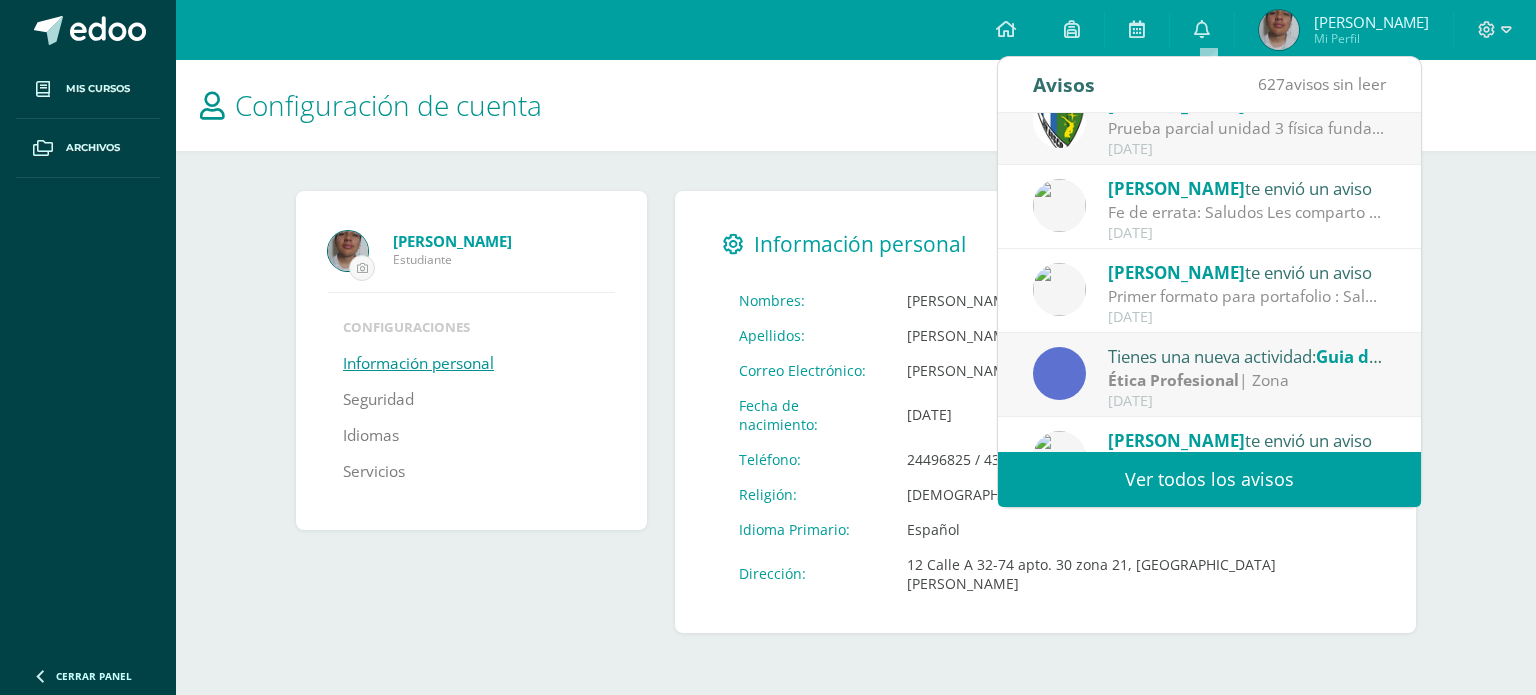 scroll, scrollTop: 332, scrollLeft: 0, axis: vertical 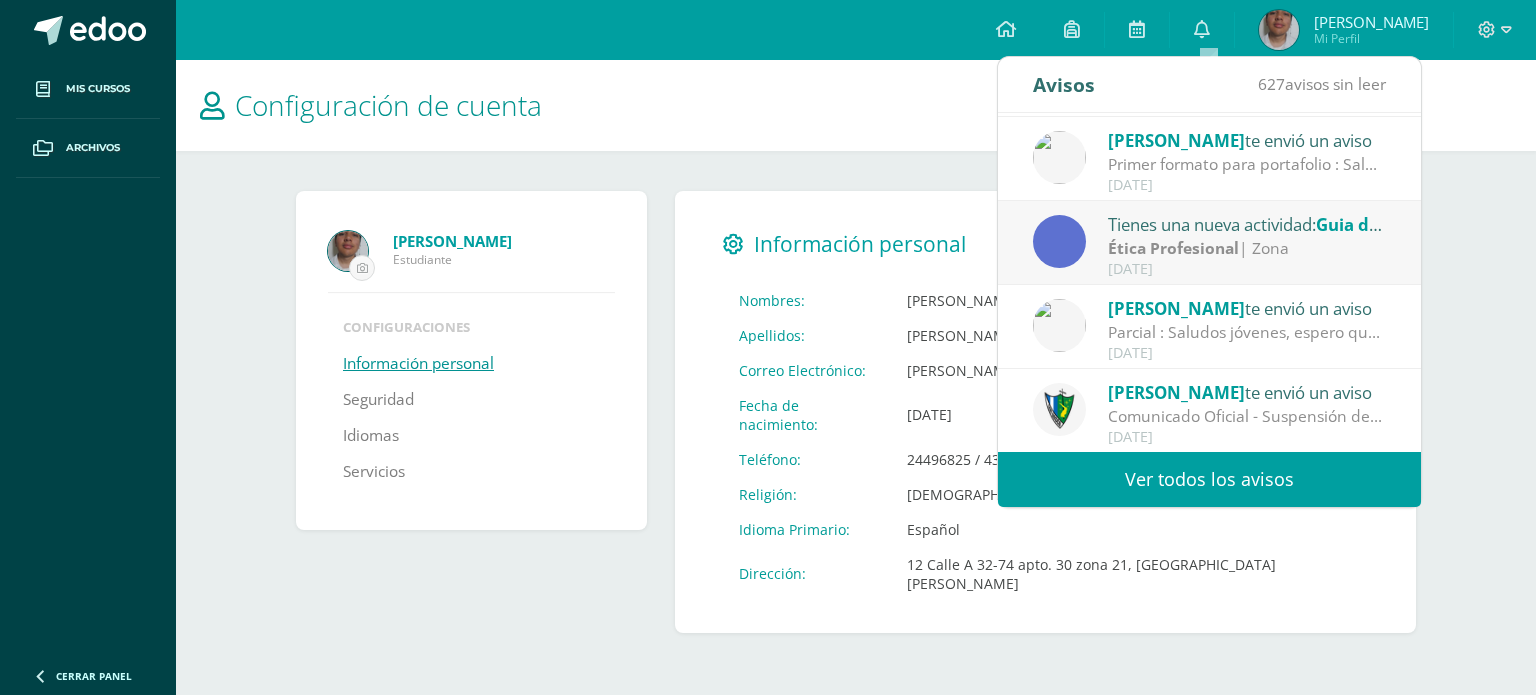 click on "Ver todos los avisos" at bounding box center [1209, 479] 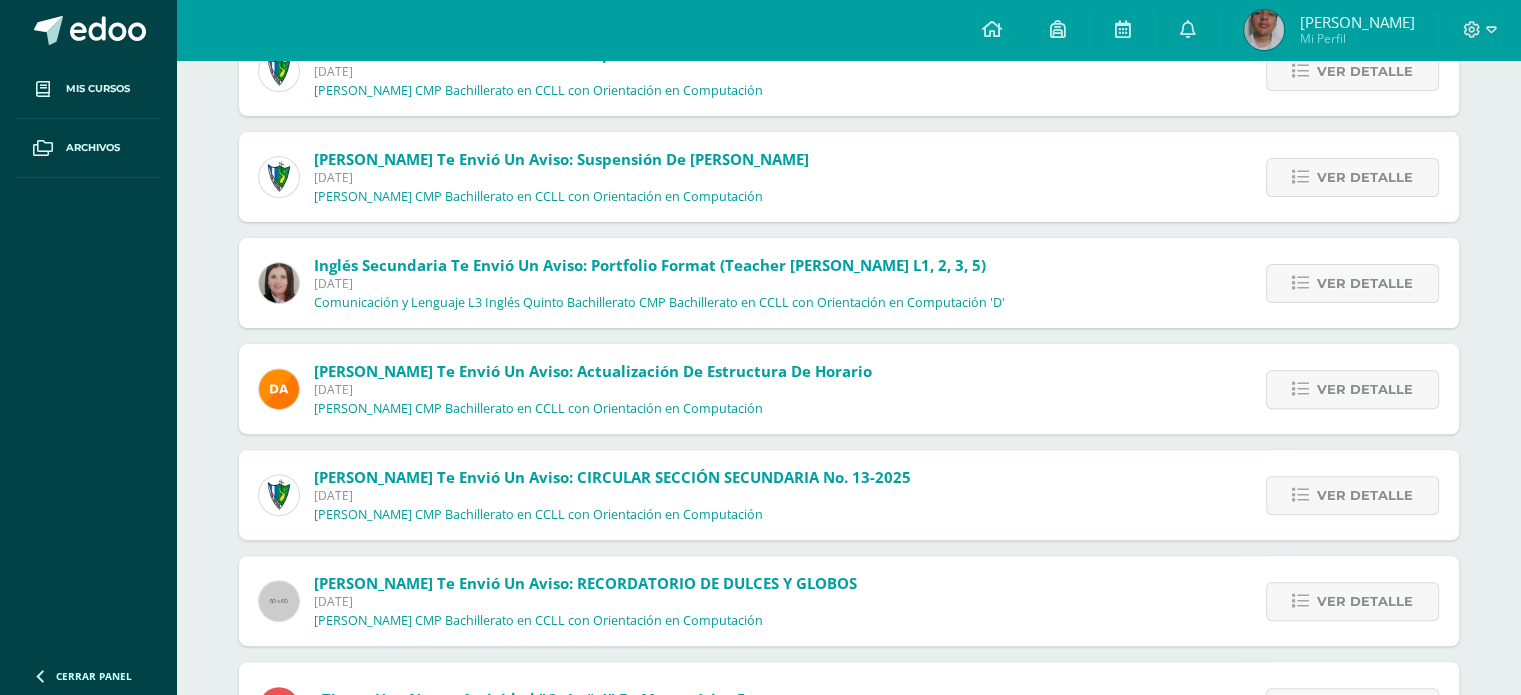 scroll, scrollTop: 764, scrollLeft: 0, axis: vertical 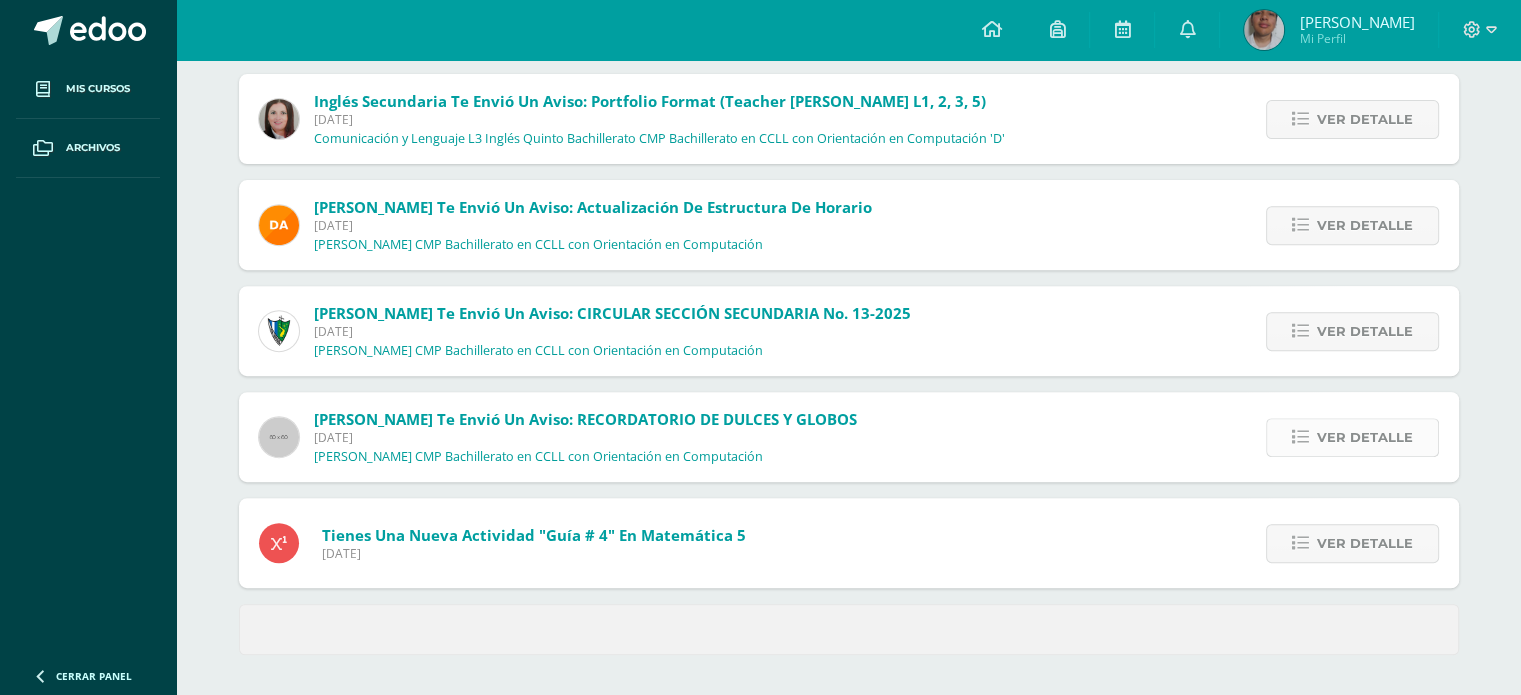 click on "Ver detalle" at bounding box center (1352, 437) 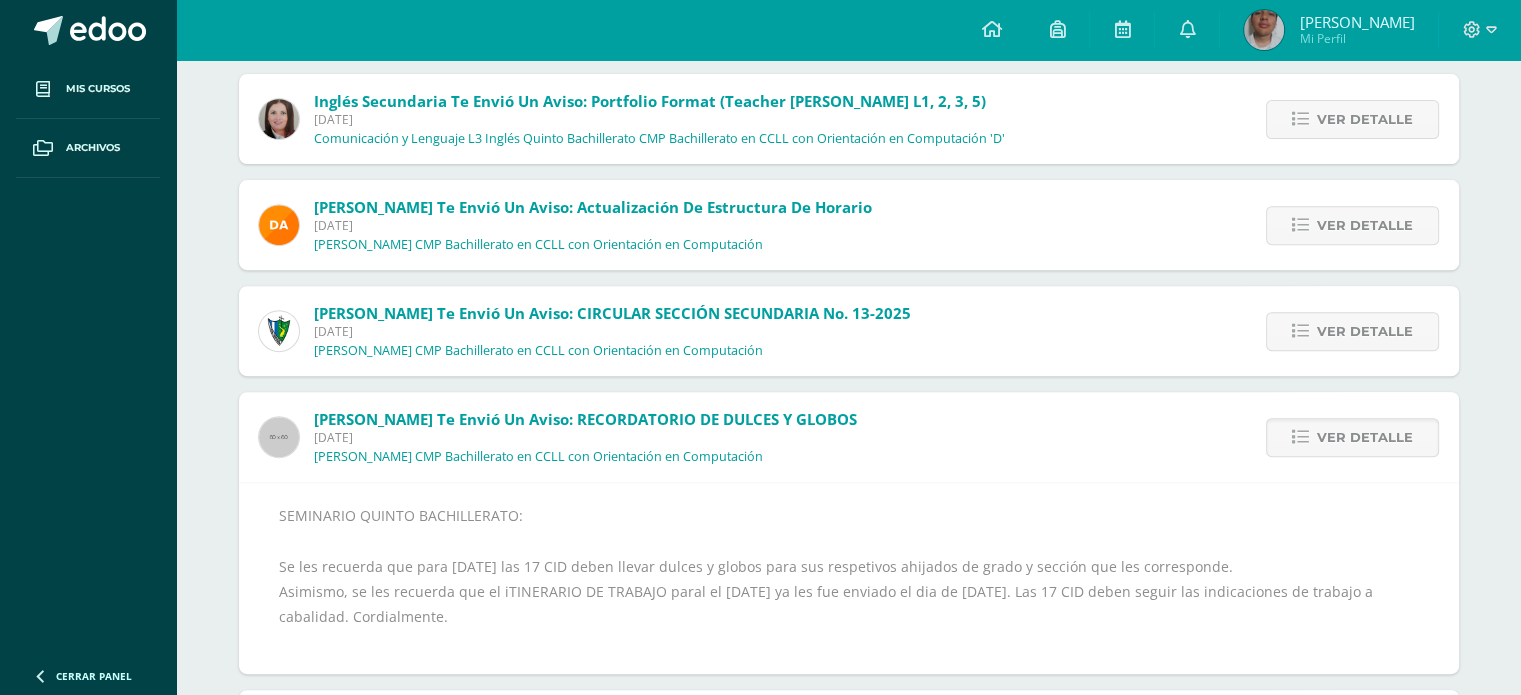 scroll, scrollTop: 864, scrollLeft: 0, axis: vertical 